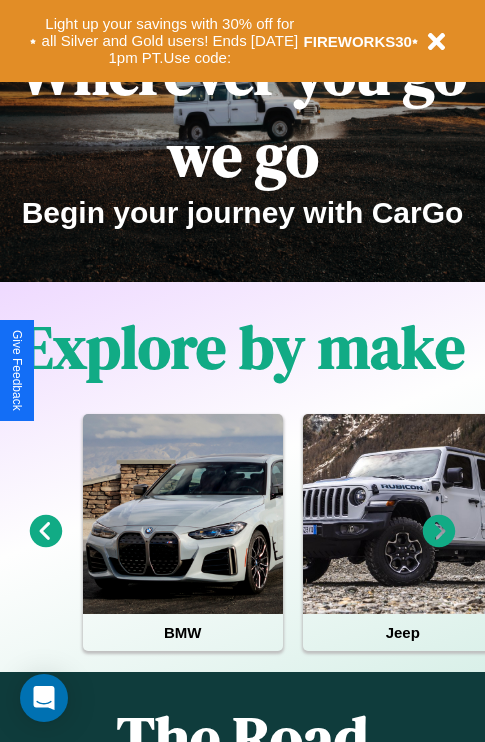 scroll, scrollTop: 308, scrollLeft: 0, axis: vertical 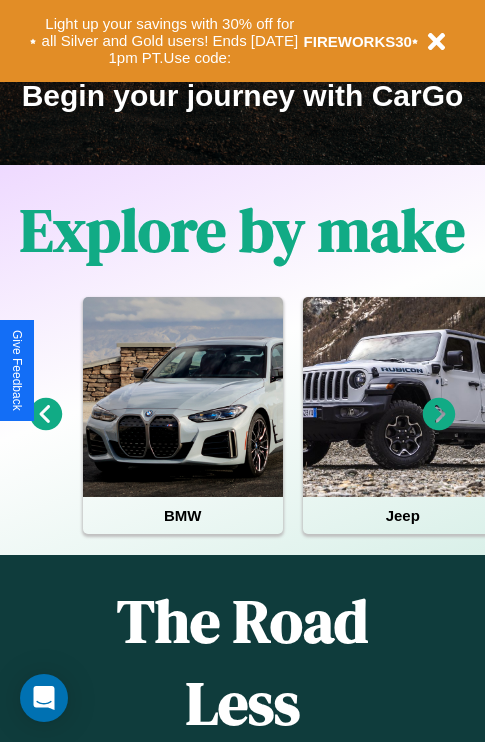 click 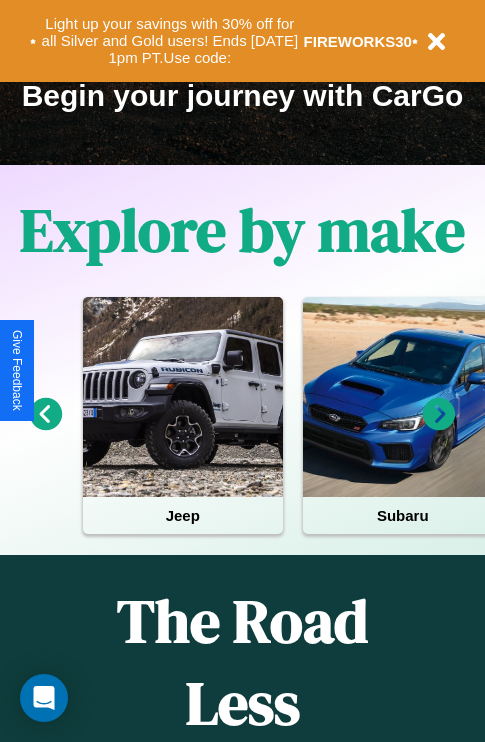 click 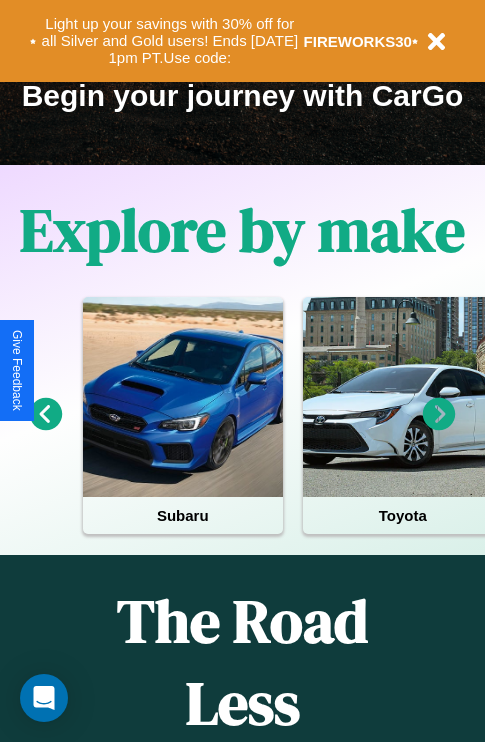 click 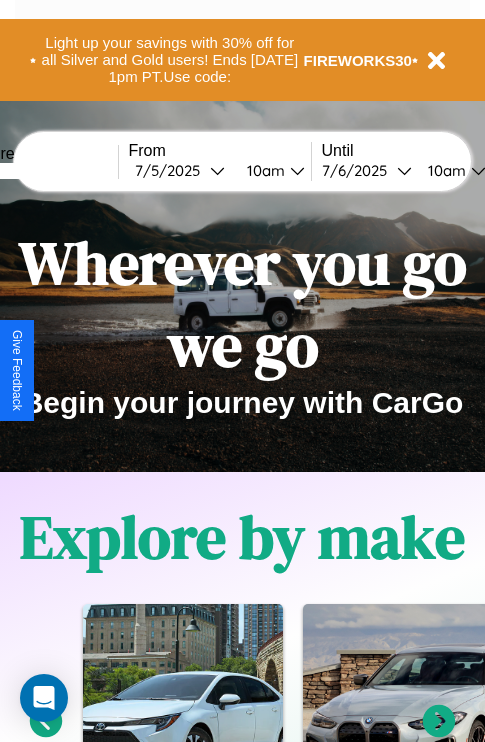 scroll, scrollTop: 0, scrollLeft: 0, axis: both 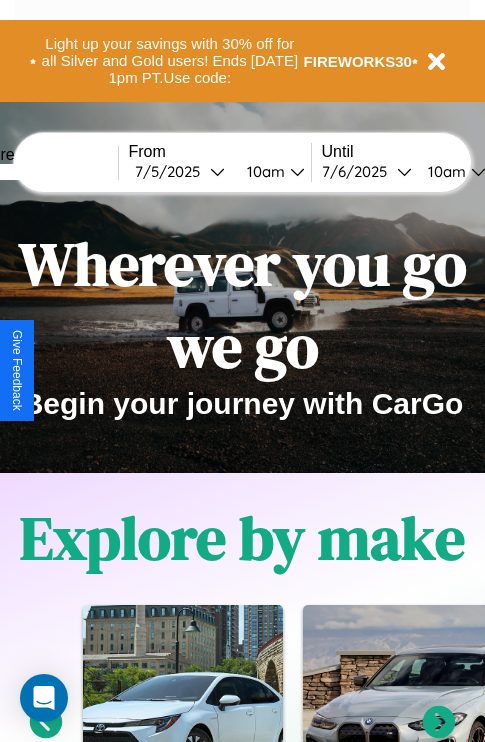 click at bounding box center [43, 172] 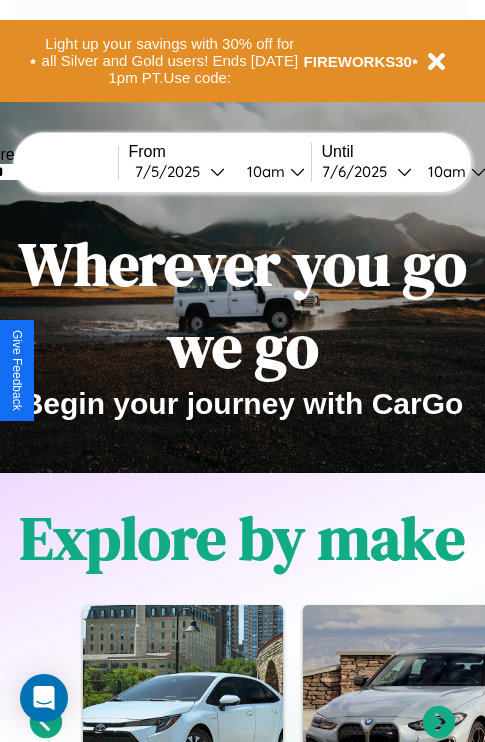 type on "******" 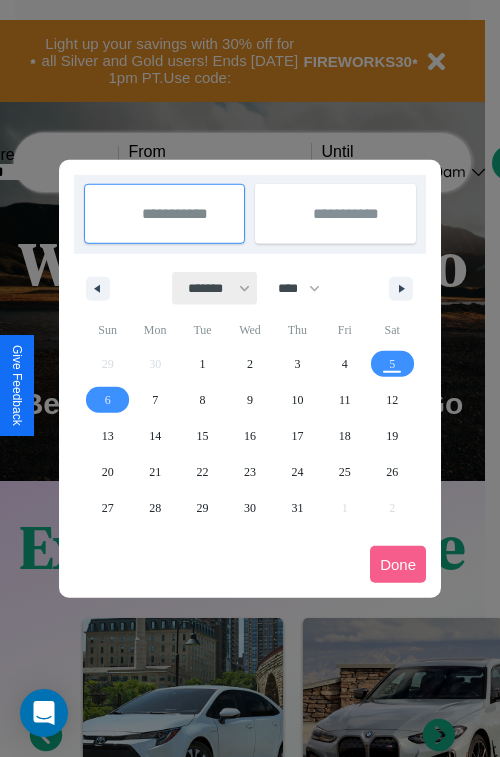 click on "******* ******** ***** ***** *** **** **** ****** ********* ******* ******** ********" at bounding box center (215, 288) 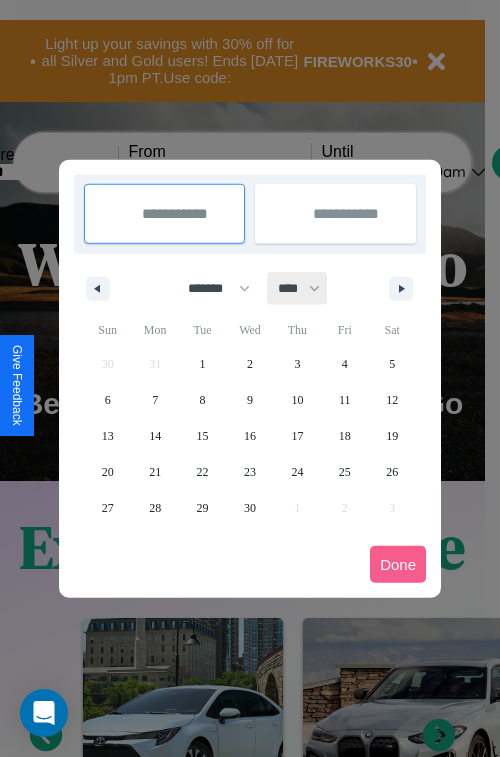 click on "**** **** **** **** **** **** **** **** **** **** **** **** **** **** **** **** **** **** **** **** **** **** **** **** **** **** **** **** **** **** **** **** **** **** **** **** **** **** **** **** **** **** **** **** **** **** **** **** **** **** **** **** **** **** **** **** **** **** **** **** **** **** **** **** **** **** **** **** **** **** **** **** **** **** **** **** **** **** **** **** **** **** **** **** **** **** **** **** **** **** **** **** **** **** **** **** **** **** **** **** **** **** **** **** **** **** **** **** **** **** **** **** **** **** **** **** **** **** **** **** ****" at bounding box center (298, 288) 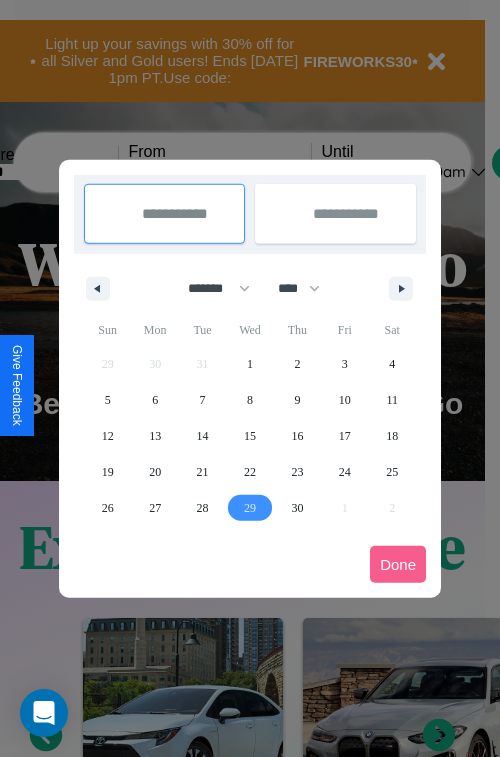click on "29" at bounding box center (250, 508) 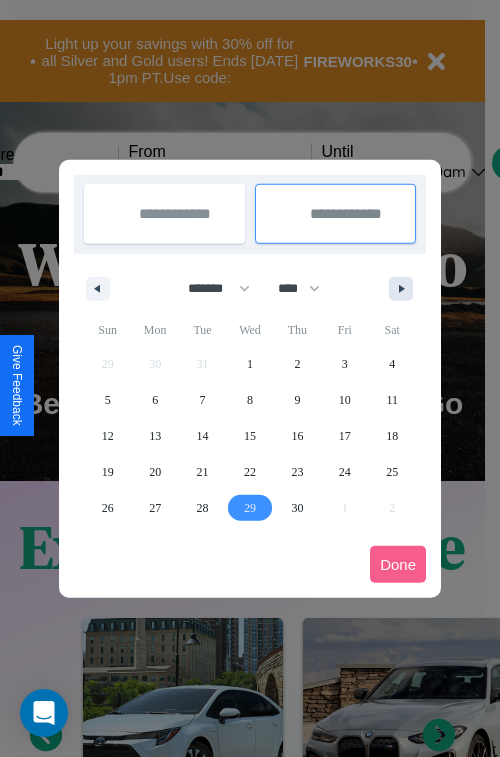 click at bounding box center [405, 289] 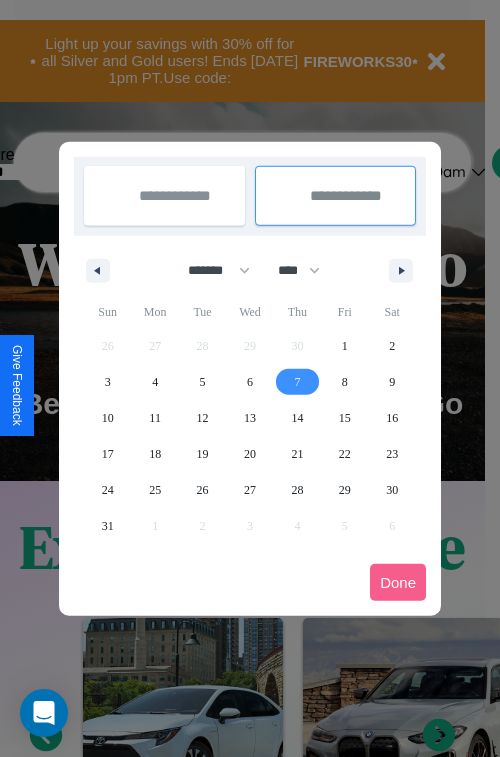 click on "7" at bounding box center (297, 382) 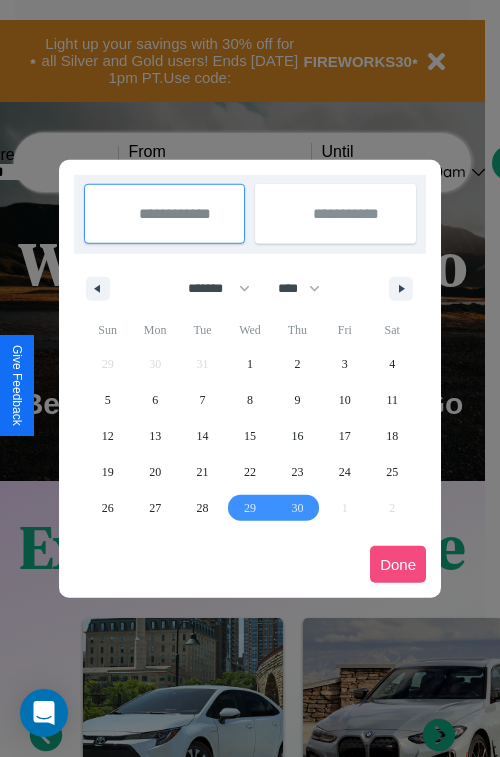 click on "Done" at bounding box center [398, 564] 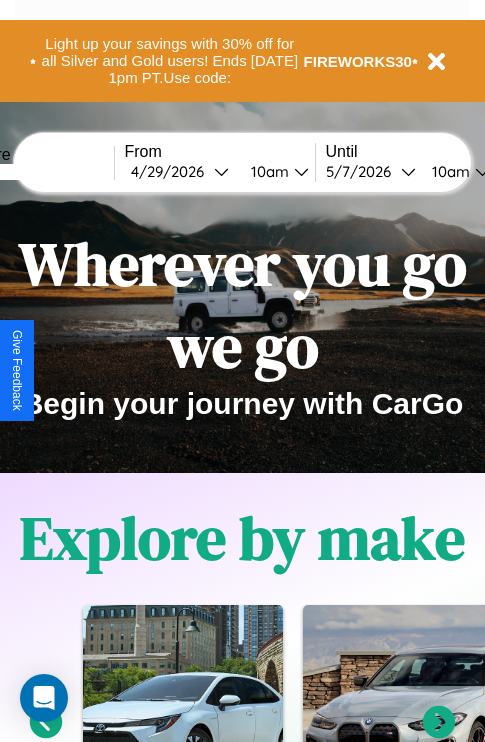 scroll, scrollTop: 0, scrollLeft: 72, axis: horizontal 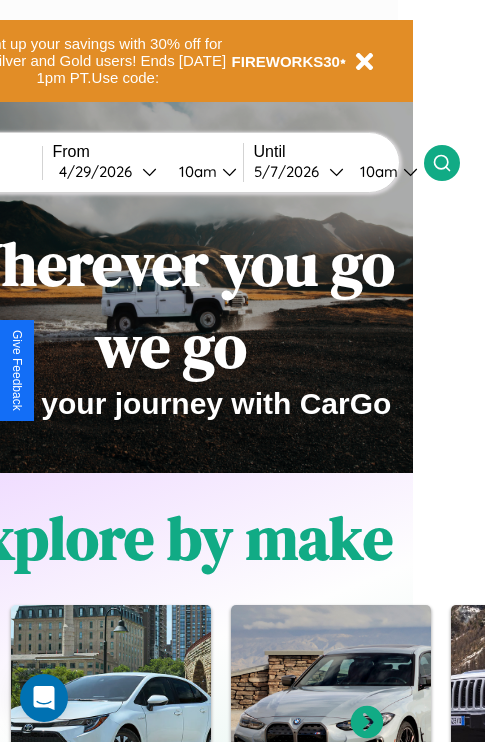 click 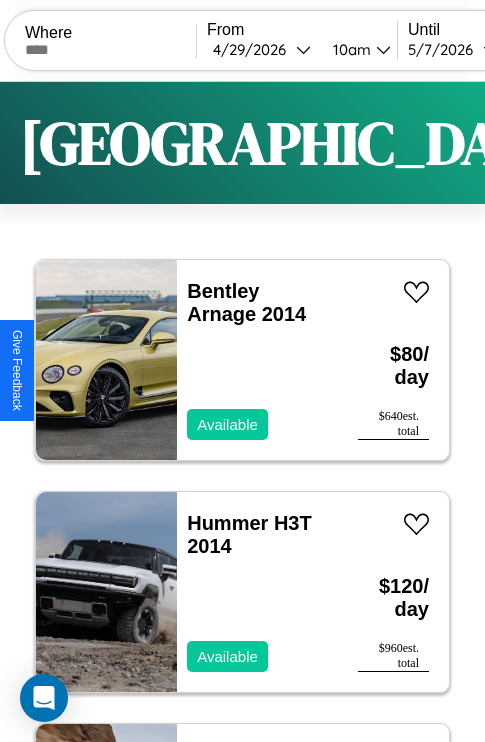 scroll, scrollTop: 50, scrollLeft: 0, axis: vertical 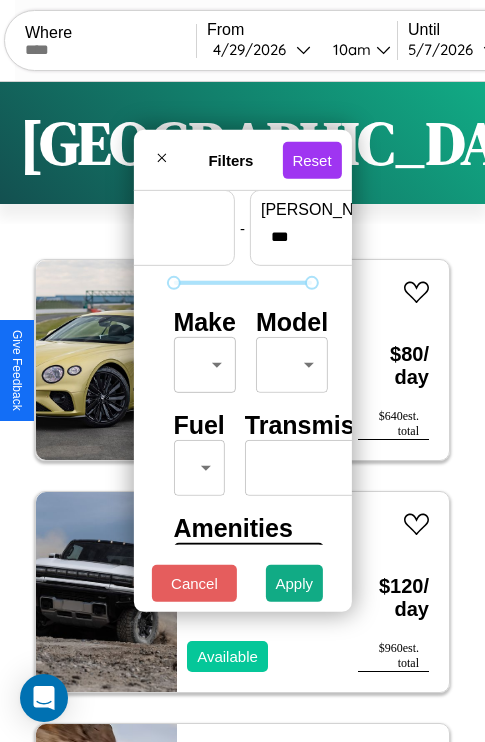 click on "CarGo Where From [DATE] 10am Until [DATE] 10am Become a Host Login Sign Up Berlin Filters 136  cars in this area These cars can be picked up in this city. Bentley   Arnage   2014 Available $ 80  / day $ 640  est. total Hummer   H3T   2014 Available $ 120  / day $ 960  est. total Mercedes   GL-Class   2021 Available $ 90  / day $ 720  est. total Aston [PERSON_NAME]   Vanquish Zagato   2024 Available $ 150  / day $ 1200  est. total Tesla   Semi   2018 Available $ 190  / day $ 1520  est. total Infiniti   M45   2024 Available $ 120  / day $ 960  est. total Honda   Prelude   2020 Available $ 180  / day $ 1440  est. total Hyundai   Elantra N   2014 Available $ 200  / day $ 1600  est. total Lexus   LFA   2014 Available $ 200  / day $ 1600  est. total Ferrari   F50   2017 Unavailable $ 100  / day $ 800  est. total Hyundai   Elantra N   2017 Available $ 90  / day $ 720  est. total Aston [PERSON_NAME]   Lagonda   2014 Available $ 200  / day $ 1600  est. total Subaru   Justy   2024 Available $ 110  / day $ 880 Maserati" at bounding box center (242, 412) 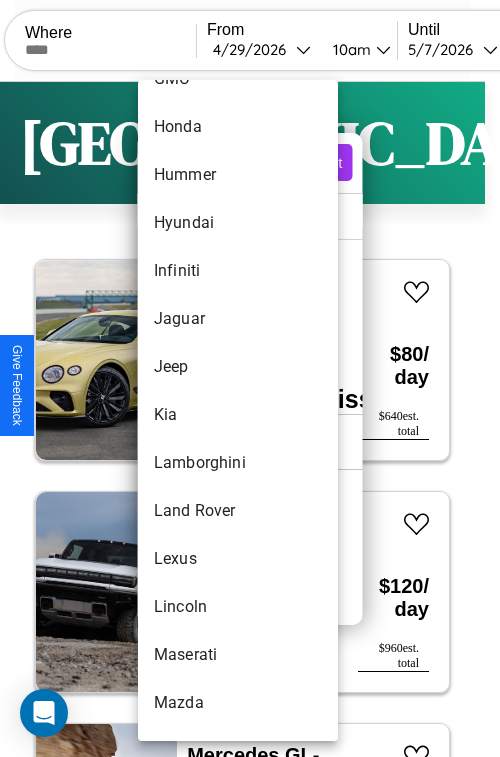 scroll, scrollTop: 758, scrollLeft: 0, axis: vertical 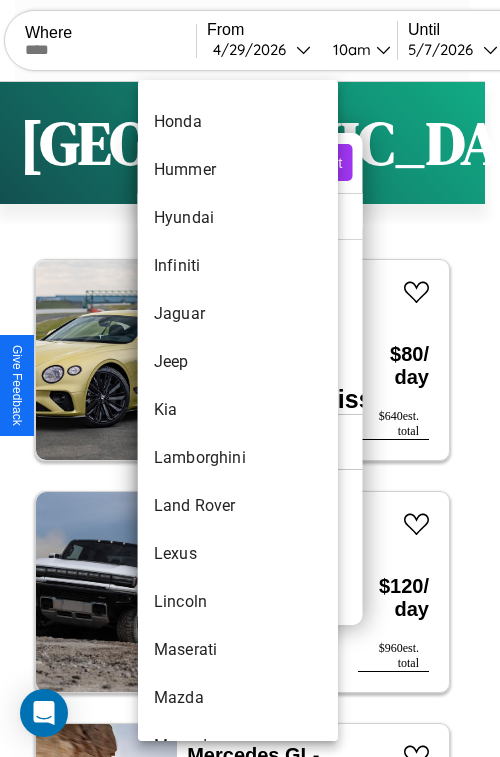 click on "Kia" at bounding box center (238, 410) 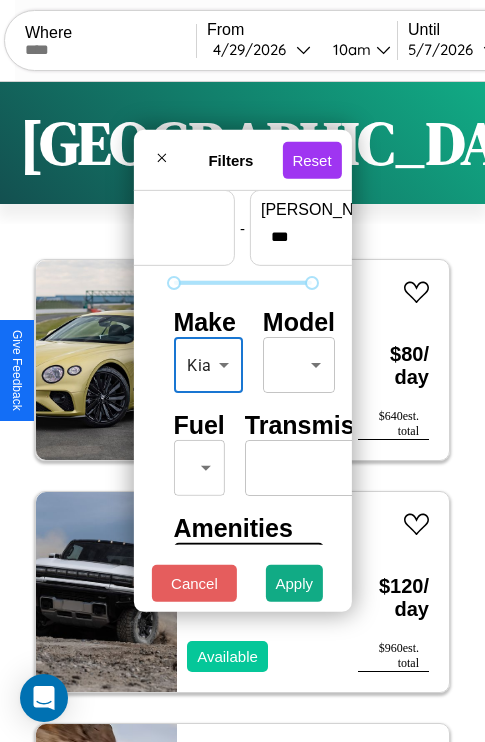 click on "CarGo Where From [DATE] 10am Until [DATE] 10am Become a Host Login Sign Up Berlin Filters 136  cars in this area These cars can be picked up in this city. Bentley   Arnage   2014 Available $ 80  / day $ 640  est. total Hummer   H3T   2014 Available $ 120  / day $ 960  est. total Mercedes   GL-Class   2021 Available $ 90  / day $ 720  est. total Aston [PERSON_NAME]   Vanquish Zagato   2024 Available $ 150  / day $ 1200  est. total Tesla   Semi   2018 Available $ 190  / day $ 1520  est. total Infiniti   M45   2024 Available $ 120  / day $ 960  est. total Honda   Prelude   2020 Available $ 180  / day $ 1440  est. total Hyundai   Elantra N   2014 Available $ 200  / day $ 1600  est. total Lexus   LFA   2014 Available $ 200  / day $ 1600  est. total Ferrari   F50   2017 Unavailable $ 100  / day $ 800  est. total Hyundai   Elantra N   2017 Available $ 90  / day $ 720  est. total Aston [PERSON_NAME]   Lagonda   2014 Available $ 200  / day $ 1600  est. total Subaru   Justy   2024 Available $ 110  / day $ 880 Maserati" at bounding box center [242, 412] 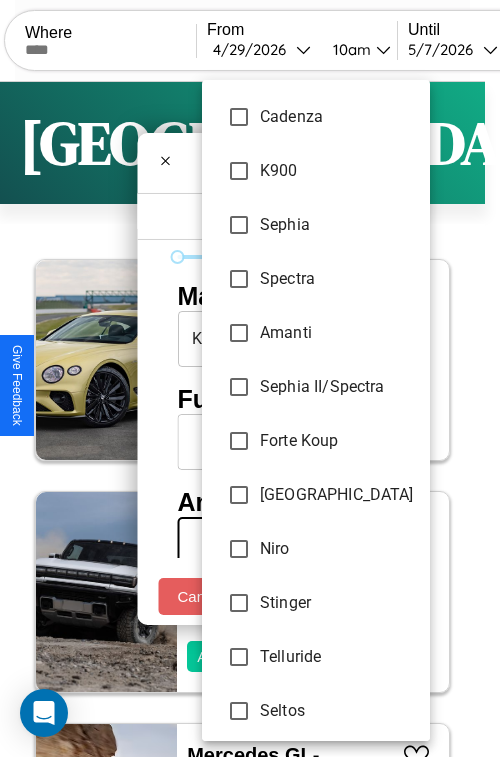 scroll, scrollTop: 779, scrollLeft: 0, axis: vertical 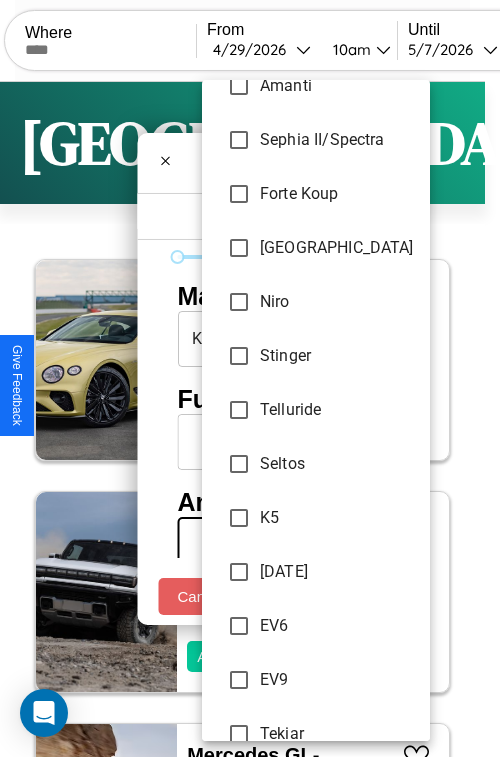 type on "**********" 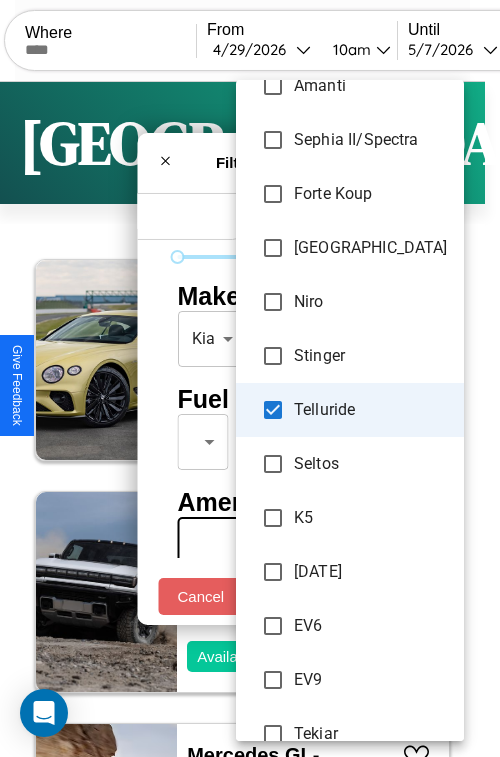 scroll, scrollTop: 59, scrollLeft: 124, axis: both 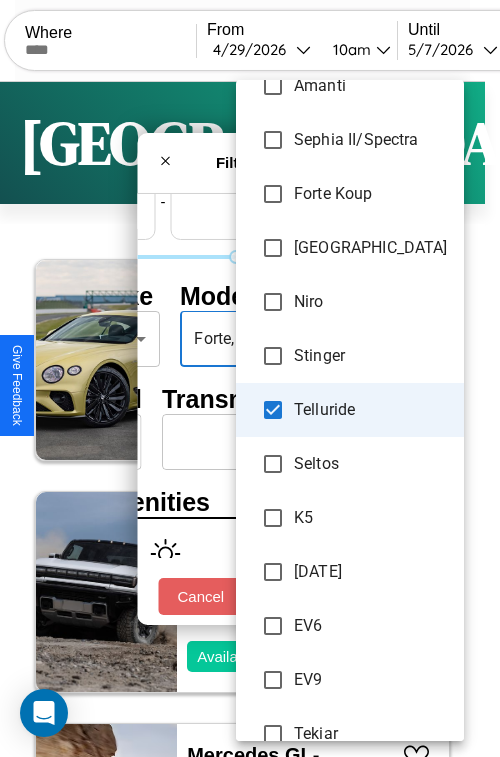 click on "[DATE]" at bounding box center [350, 572] 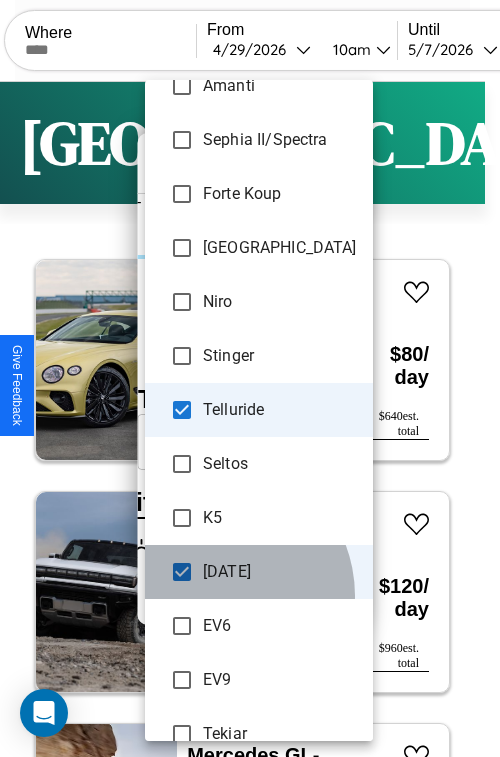 scroll, scrollTop: 8, scrollLeft: 0, axis: vertical 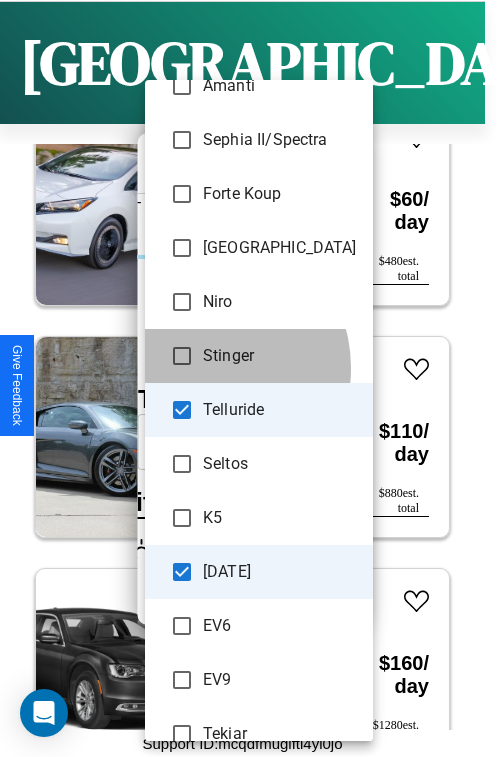 click on "Stinger" at bounding box center (259, 356) 